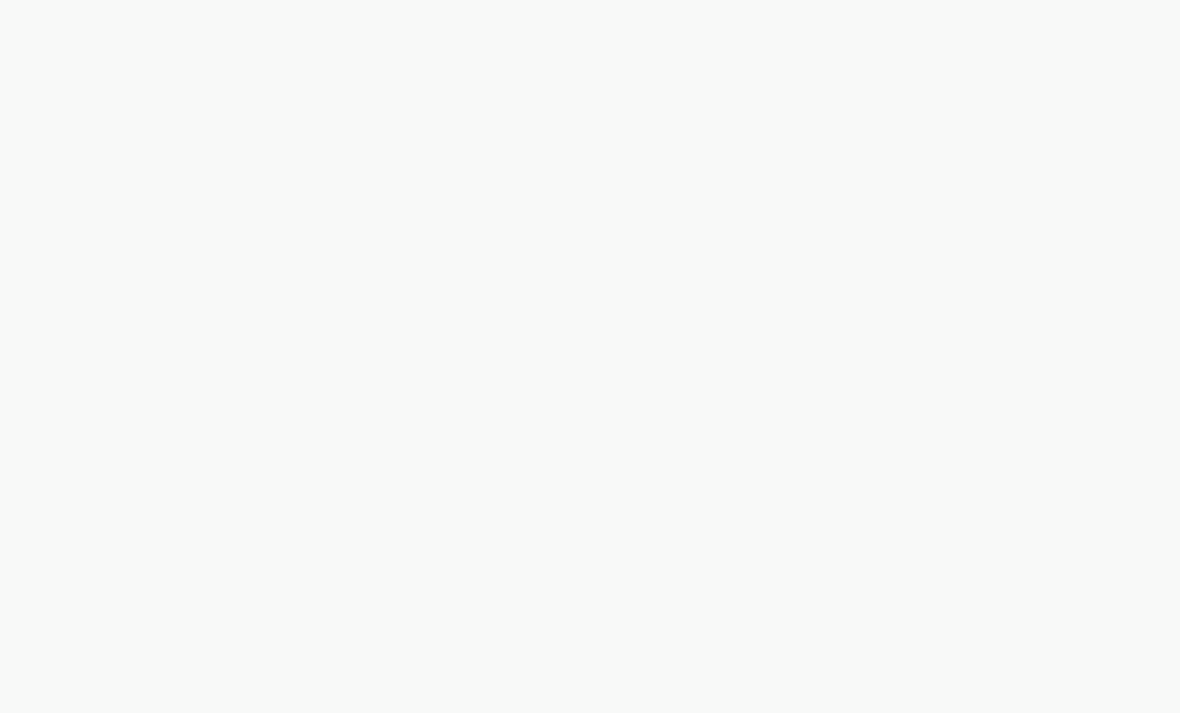 scroll, scrollTop: 0, scrollLeft: 0, axis: both 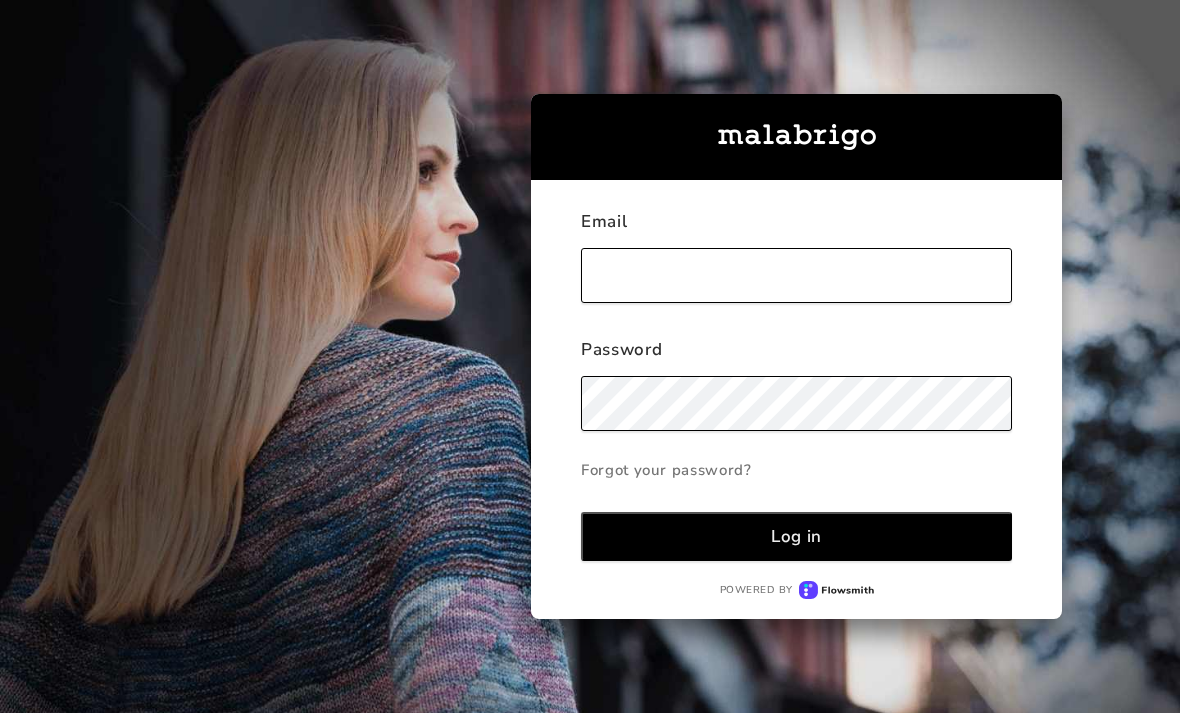 click at bounding box center (796, 275) 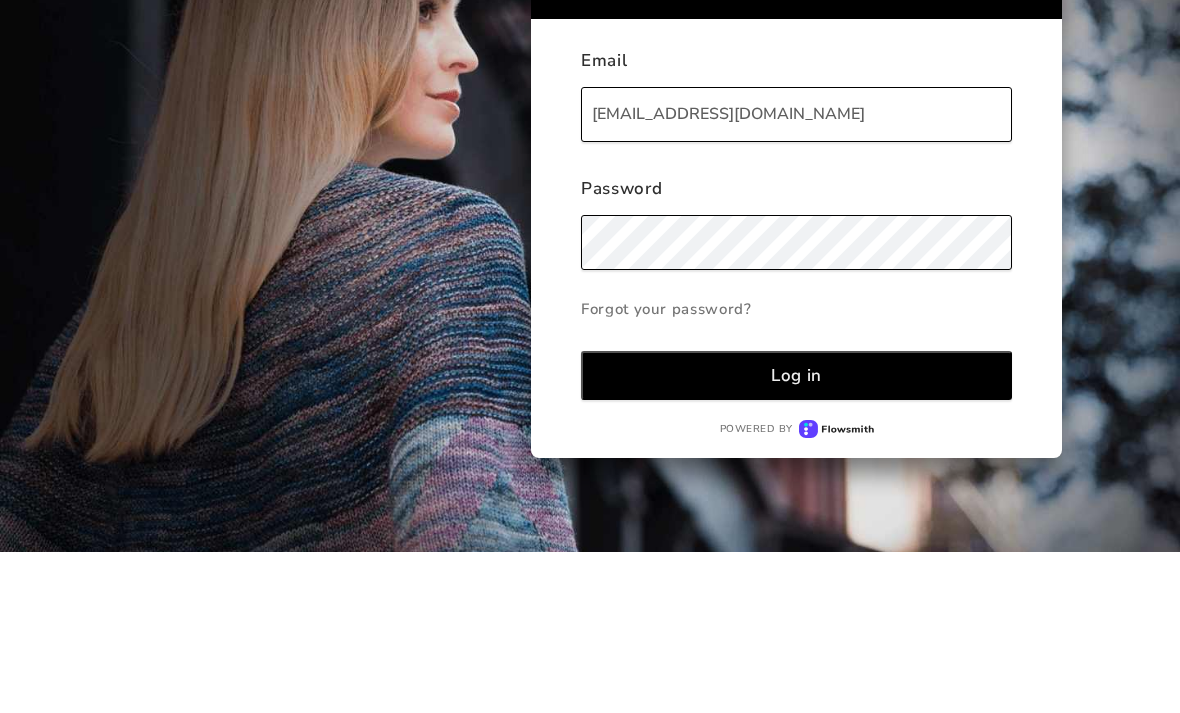 type on "[EMAIL_ADDRESS][DOMAIN_NAME]" 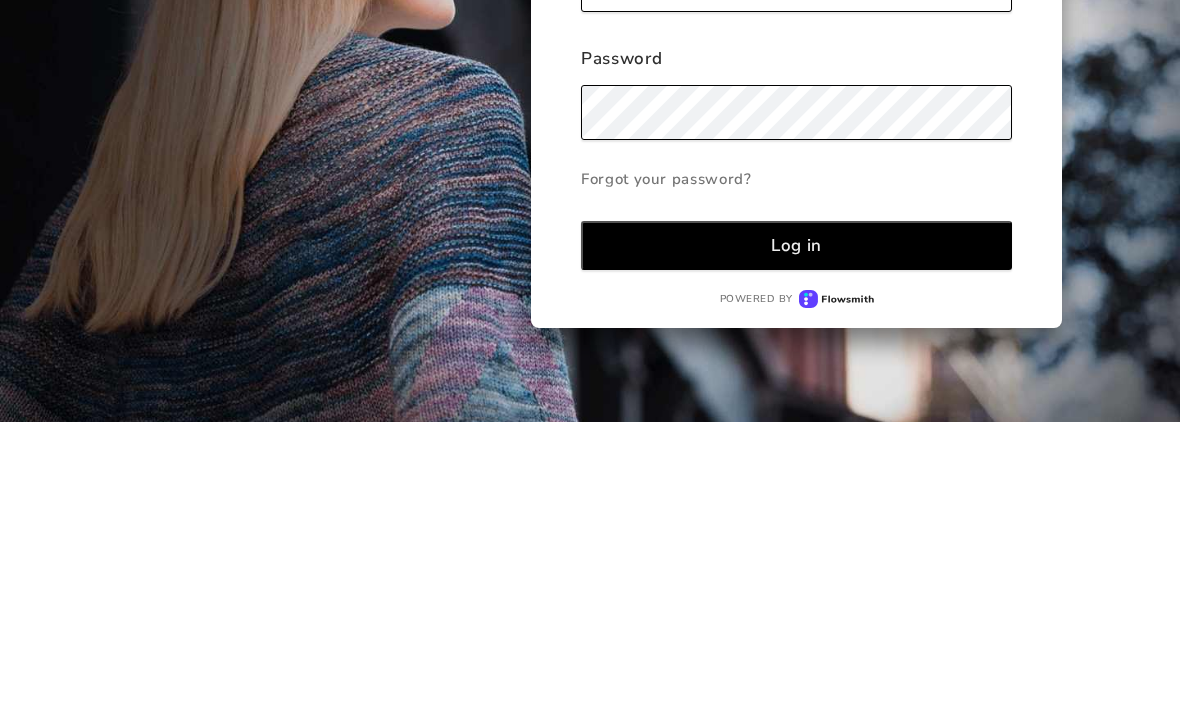 click on "Log in" at bounding box center [796, 536] 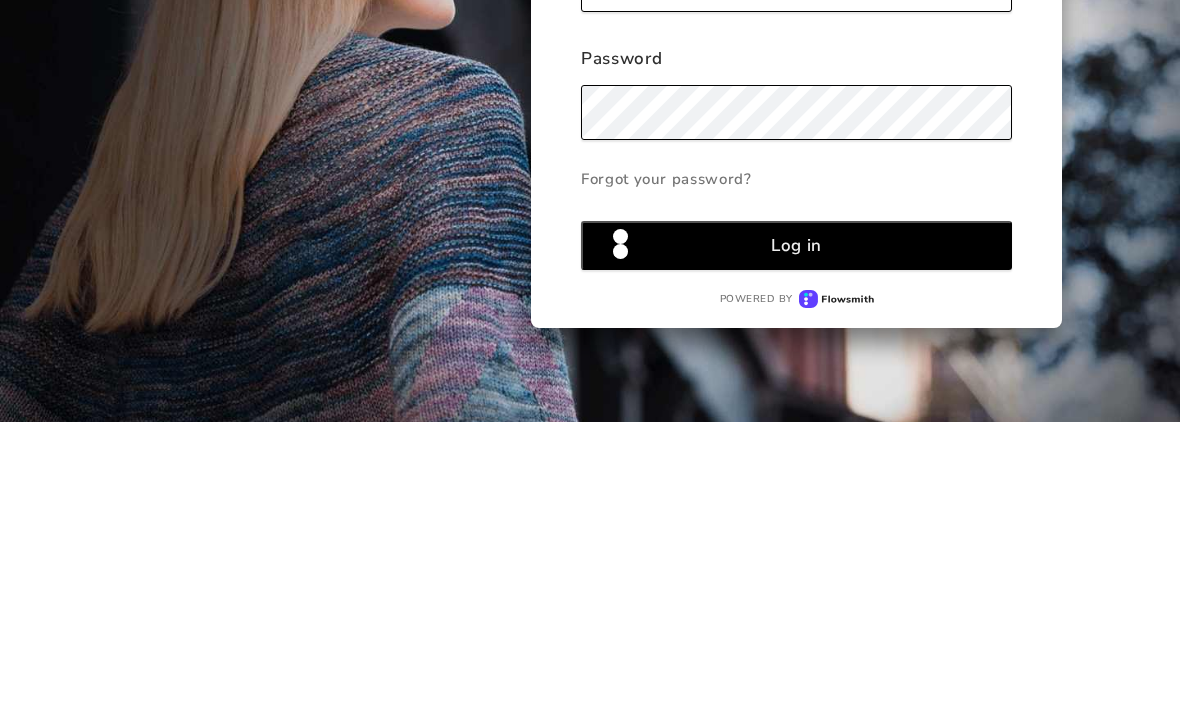 scroll, scrollTop: 64, scrollLeft: 0, axis: vertical 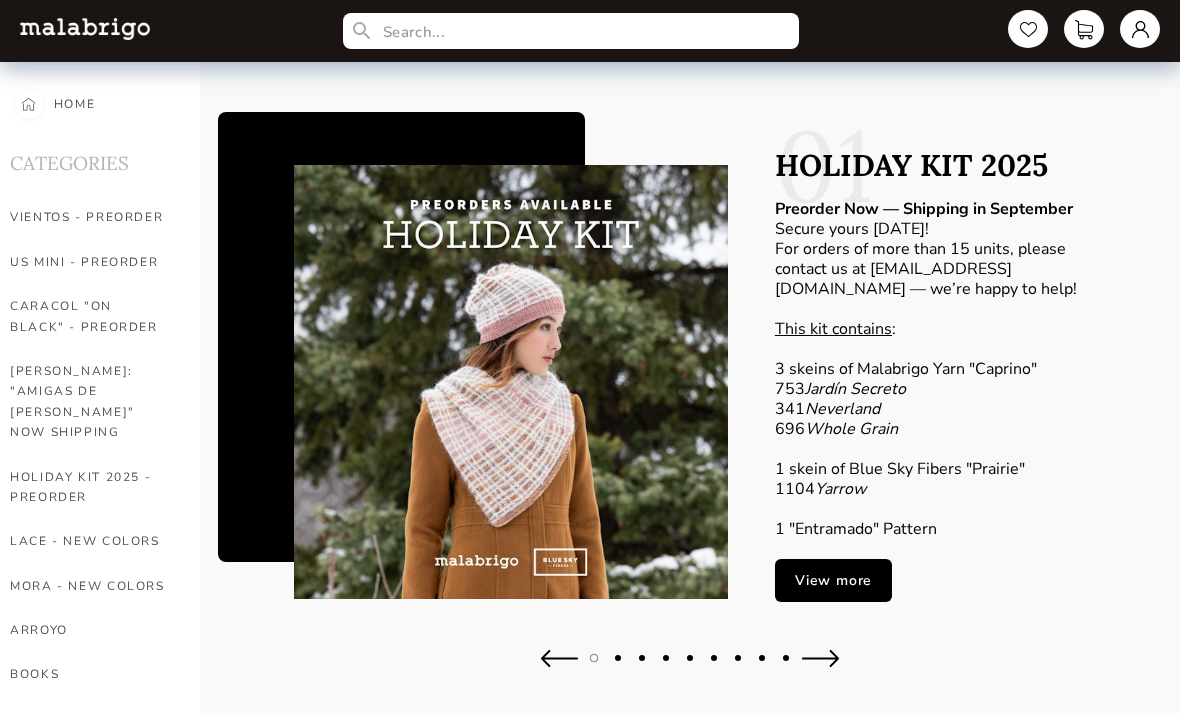 click on "HOME CATEGORIES VIENTOS - PREORDER US MINI - PREORDER CARACOL "ON BLACK" - PREORDER [PERSON_NAME]: "AMIGAS DE [PERSON_NAME]"  NOW SHIPPING HOLIDAY KIT 2025 - PREORDER LACE - NEW COLORS [PERSON_NAME] - NEW COLORS [PERSON_NAME] BOOKS CLOUD [PERSON_NAME] CARACOL CHUNKY DOS TIERRAS FINITO LACE MOHAIR MECHA [PERSON_NAME] NOVENTA NUBE ON SALE RASTA [PERSON_NAME] SÓLIDOS SOCK CAKES - METAMORPHOSIS SEIS CABOS SILKPACA SILKY MERINO SOCK SUSURRO TOTES ULTIMATE SOCK VERANO WASHTED WORSTED 01 HOLIDAY KIT 2025 Preorder Now — Shipping in September Secure yours [DATE]! For orders of more than 15 units, please contact us at [EMAIL_ADDRESS][DOMAIN_NAME] — we’re happy to help! This kit contains :  3 skeins of Malabrigo Yarn "[PERSON_NAME]"  753   Jardín Secreto 341   Neverland 696   Whole Grain 1 skein of Blue Sky Fibers "Prairie" 1104   Yarrow 1 "Entramado" Pattern View more Bestsellers Loading bestsellers... About us More recently the company has moved all production to [GEOGRAPHIC_DATA], keeping the laboratory in [GEOGRAPHIC_DATA] expressly for product development." at bounding box center (590, 1011) 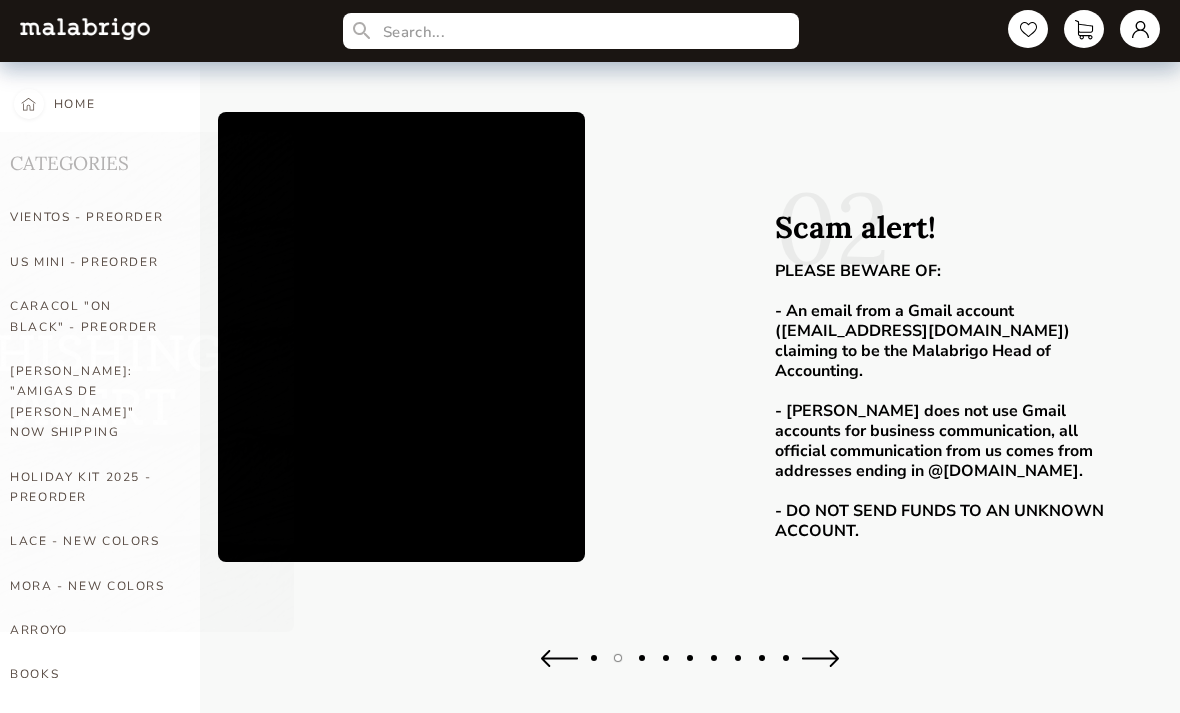 click on "HOME CATEGORIES VIENTOS - PREORDER US MINI - PREORDER CARACOL "ON BLACK" - PREORDER [PERSON_NAME]: "AMIGAS DE [PERSON_NAME]"  NOW SHIPPING HOLIDAY KIT 2025 - PREORDER LACE - NEW COLORS [PERSON_NAME] - NEW COLORS [PERSON_NAME] BOOKS CLOUD [PERSON_NAME] CARACOL CHUNKY DOS TIERRAS FINITO LACE MOHAIR MECHA [PERSON_NAME] NOVENTA NUBE ON SALE RASTA [PERSON_NAME] SÓLIDOS SOCK CAKES - METAMORPHOSIS SEIS CABOS SILKPACA SILKY MERINO SOCK SUSURRO TOTES ULTIMATE SOCK VERANO WASHTED WORSTED 02 Scam alert! PLEASE BEWARE OF: - An email from a Gmail account ([EMAIL_ADDRESS][DOMAIN_NAME]) claiming to be the Malabrigo Head of Accounting. - Malabrigo does not use Gmail accounts for business communication, all official communication from us comes from addresses ending in @[DOMAIN_NAME]. - DO NOT SEND FUNDS TO AN UNKNOWN ACCOUNT. Bestsellers $   88.00 Natural SKU:  RIO063 - 0 15 + $   88.00 Pisces SKU:  RIO289 - 0 15 + $   62.00 Natural SKU:  RAS063 - 0 15 + $   88.00 Black SKU:  RIO195 - 0 15 + $   88.00 Aniversario SKU:  RIO005 - 0 15 + $   88.00 Matisse Blue SKU:" at bounding box center [590, 1109] 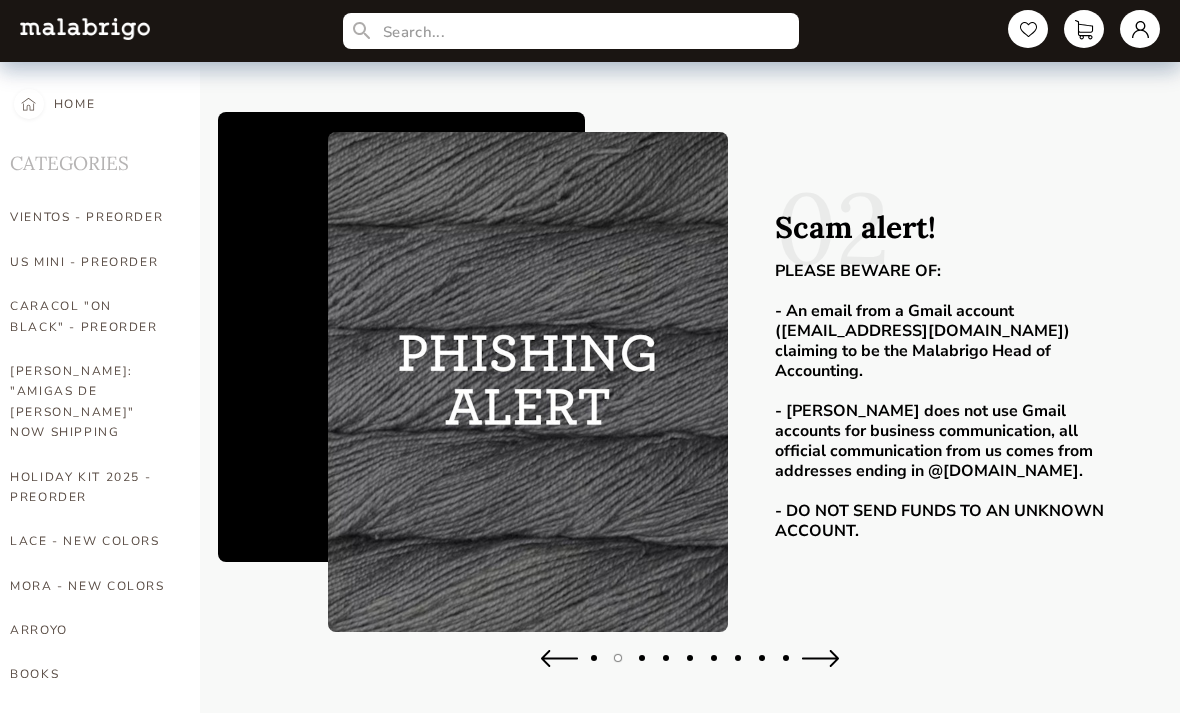 click on "HOME CATEGORIES VIENTOS - PREORDER US MINI - PREORDER CARACOL "ON BLACK" - PREORDER [PERSON_NAME]: "AMIGAS DE [PERSON_NAME]"  NOW SHIPPING HOLIDAY KIT 2025 - PREORDER LACE - NEW COLORS [PERSON_NAME] - NEW COLORS [PERSON_NAME] BOOKS CLOUD [PERSON_NAME] CARACOL CHUNKY DOS TIERRAS FINITO LACE MOHAIR MECHA [PERSON_NAME] NOVENTA NUBE ON SALE RASTA [PERSON_NAME] SÓLIDOS SOCK CAKES - METAMORPHOSIS SEIS CABOS SILKPACA SILKY MERINO SOCK SUSURRO TOTES ULTIMATE SOCK VERANO WASHTED WORSTED 02 Scam alert! PLEASE BEWARE OF: - An email from a Gmail account ([EMAIL_ADDRESS][DOMAIN_NAME]) claiming to be the Malabrigo Head of Accounting. - Malabrigo does not use Gmail accounts for business communication, all official communication from us comes from addresses ending in @[DOMAIN_NAME]. - DO NOT SEND FUNDS TO AN UNKNOWN ACCOUNT. Bestsellers $   88.00 Natural SKU:  RIO063 - 0 15 + $   88.00 Pisces SKU:  RIO289 - 0 15 + $   62.00 Natural SKU:  RAS063 - 0 15 + $   88.00 Black SKU:  RIO195 - 0 15 + $   88.00 Aniversario SKU:  RIO005 - 0 15 + $   88.00 Matisse Blue SKU:" at bounding box center [590, 1109] 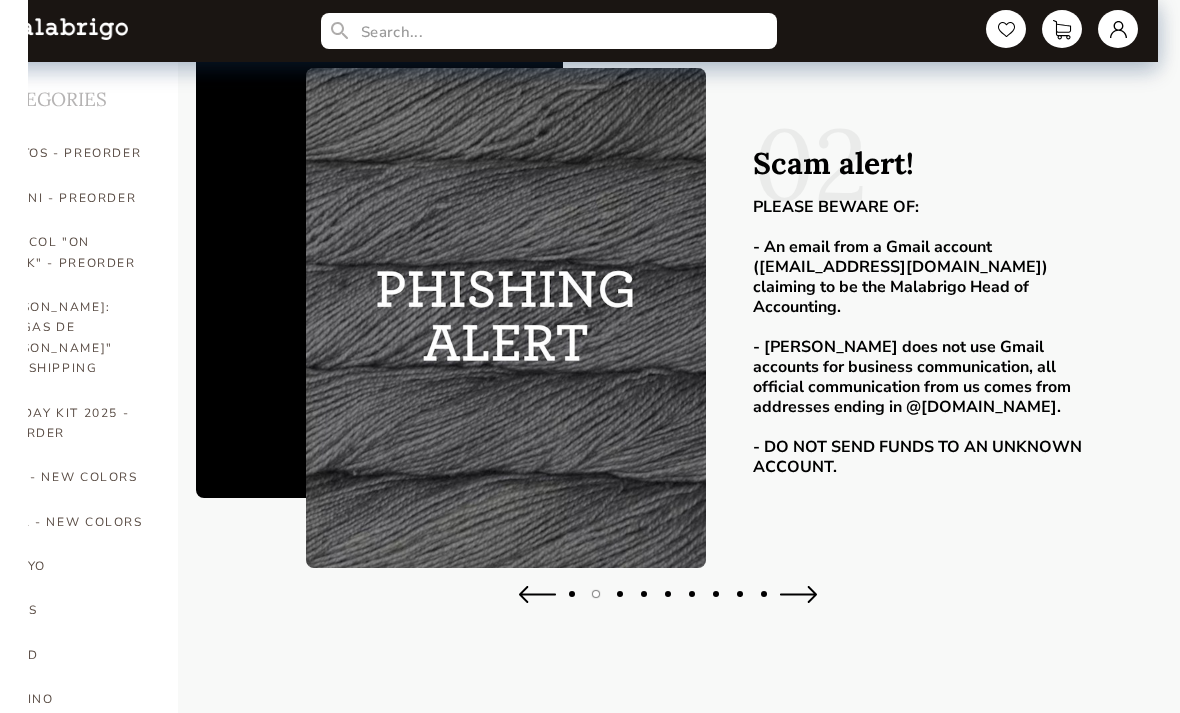 scroll, scrollTop: 64, scrollLeft: 0, axis: vertical 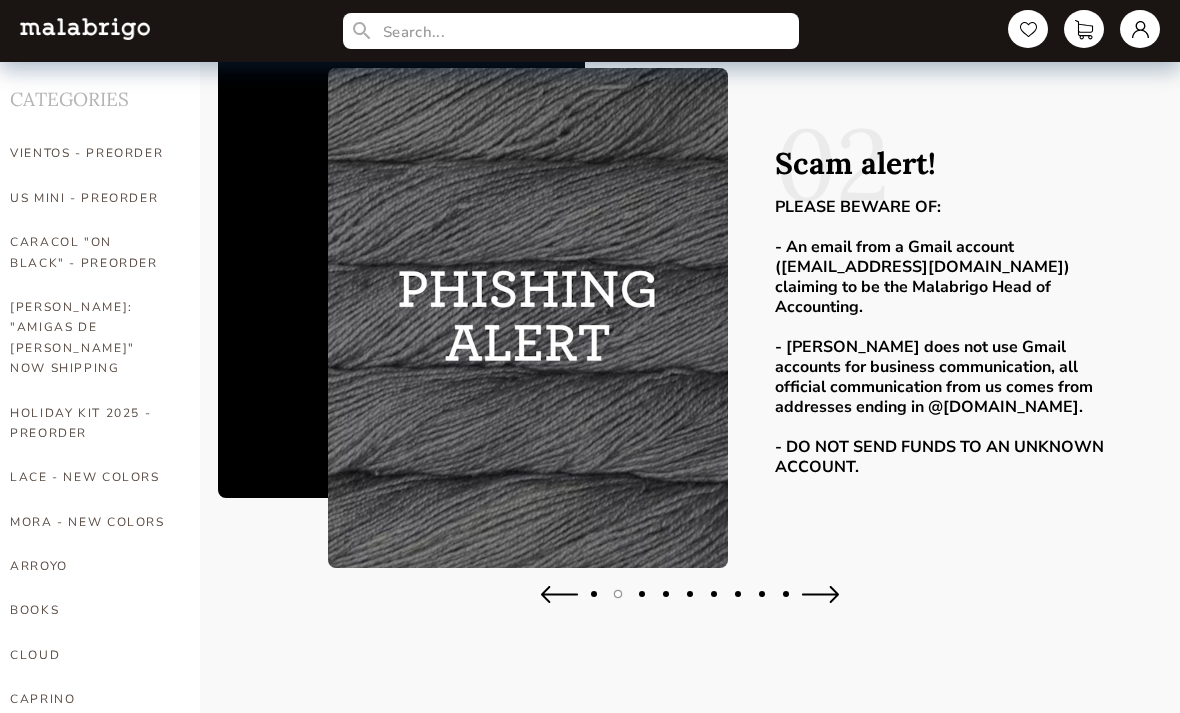 click on "ARROYO" at bounding box center [90, 566] 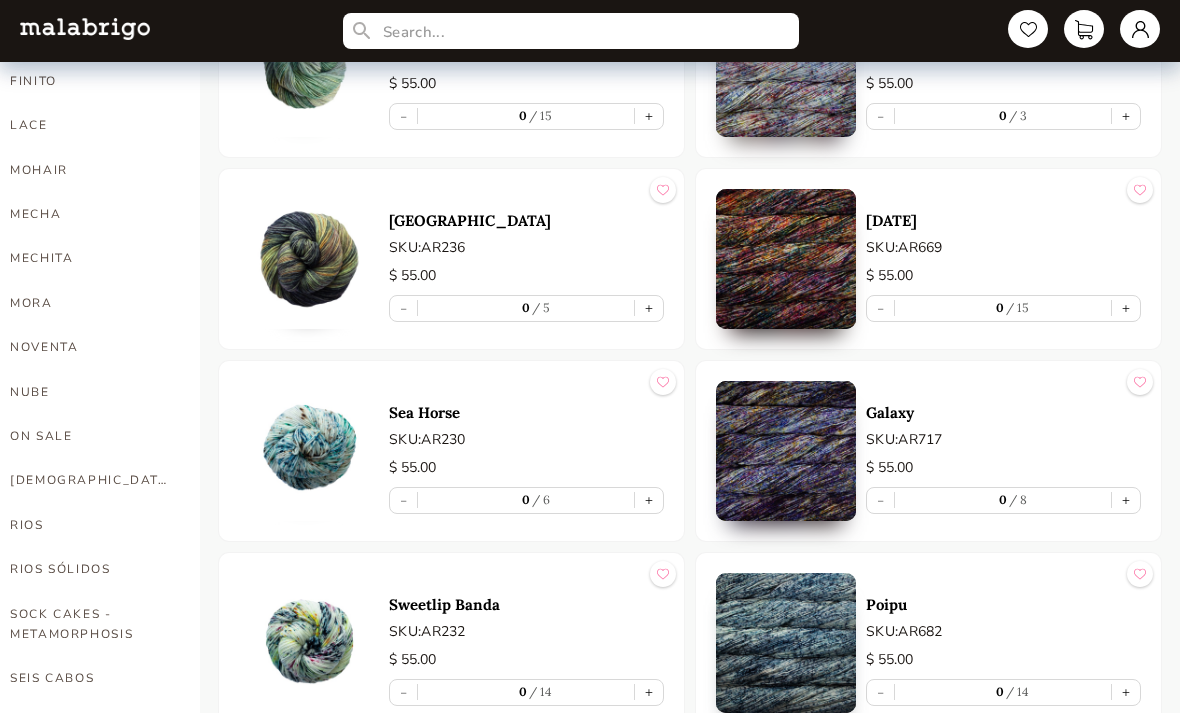 scroll, scrollTop: 860, scrollLeft: 0, axis: vertical 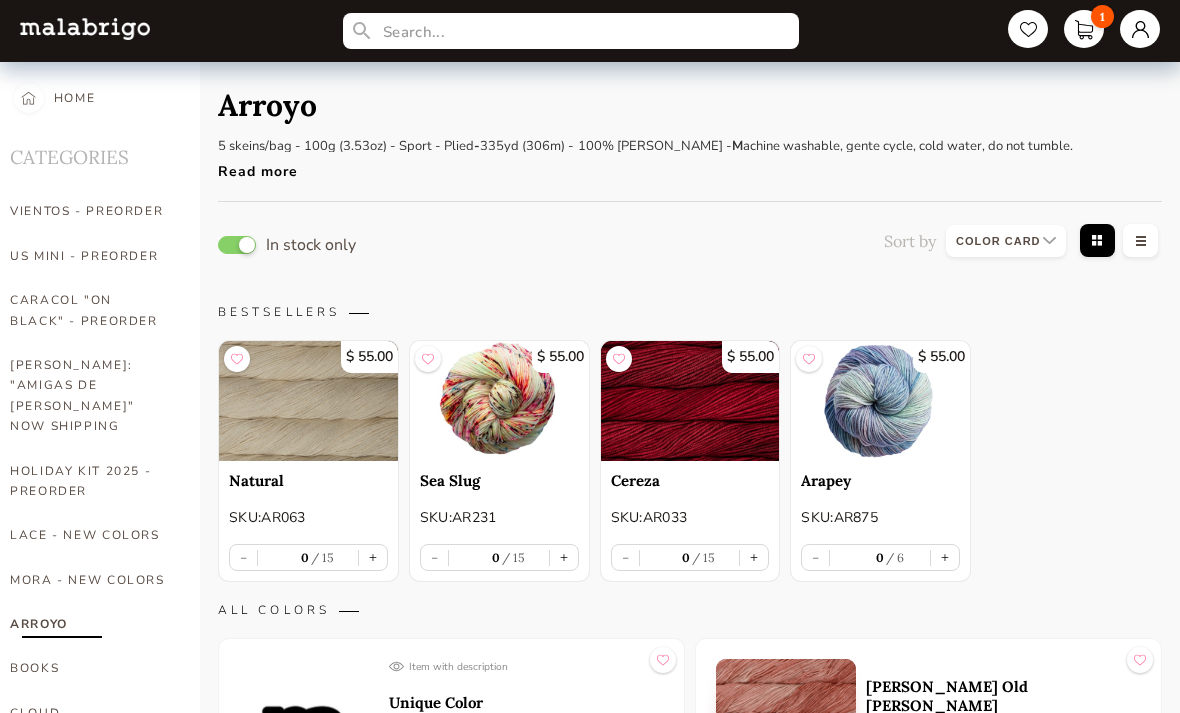 select on "INDEX" 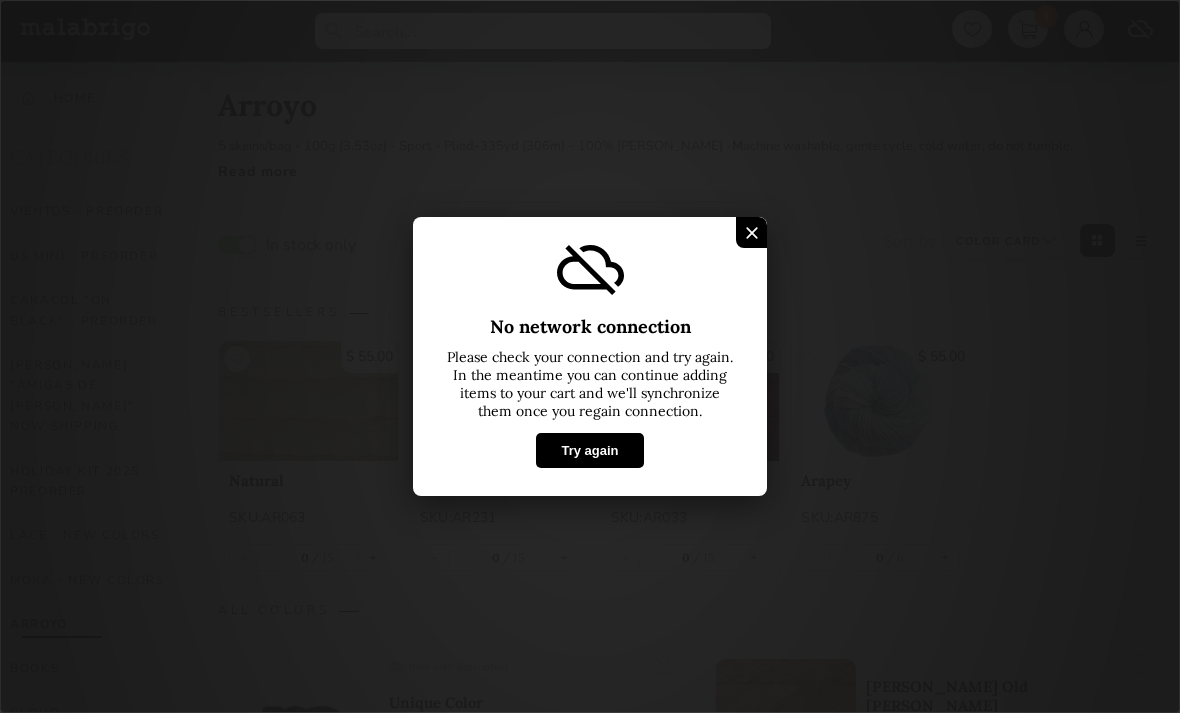 click on "Try again" at bounding box center [589, 450] 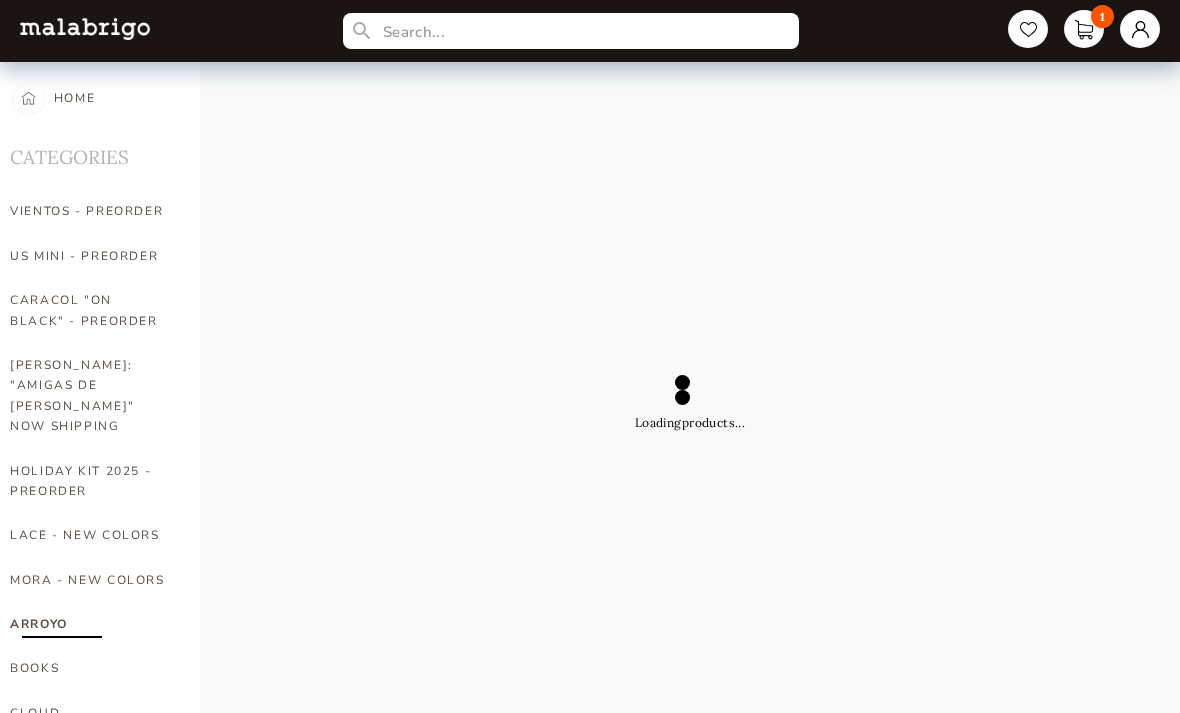 select on "INDEX" 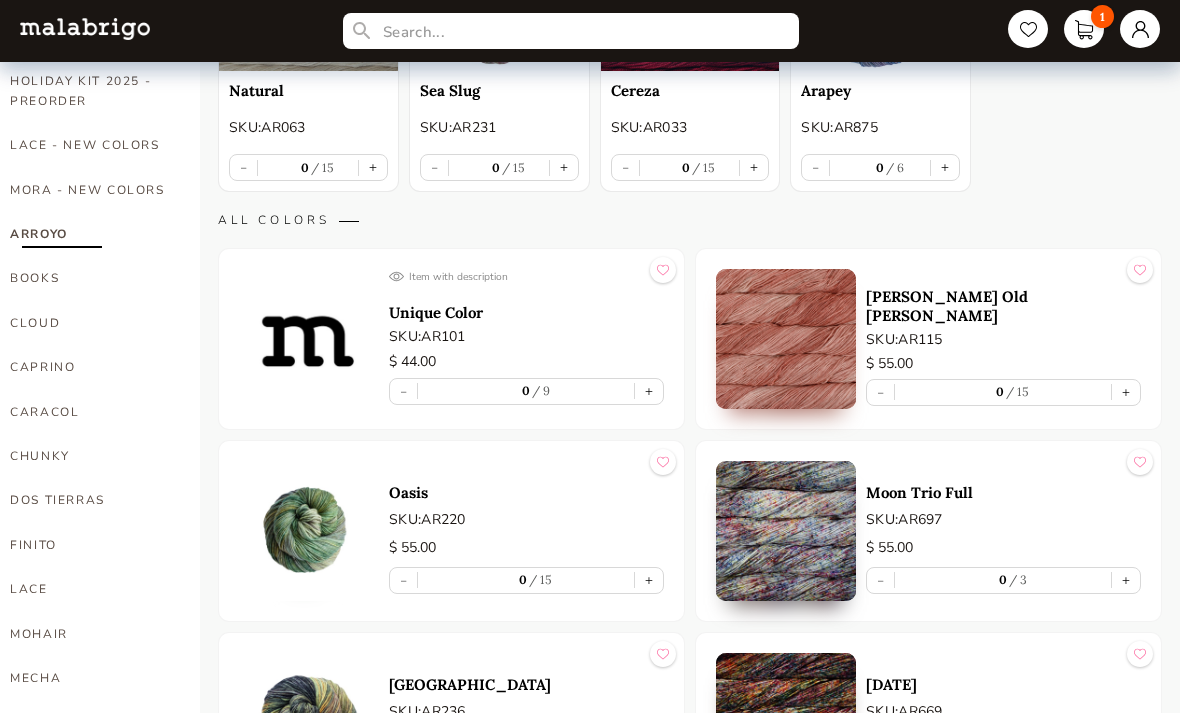 scroll, scrollTop: 396, scrollLeft: 0, axis: vertical 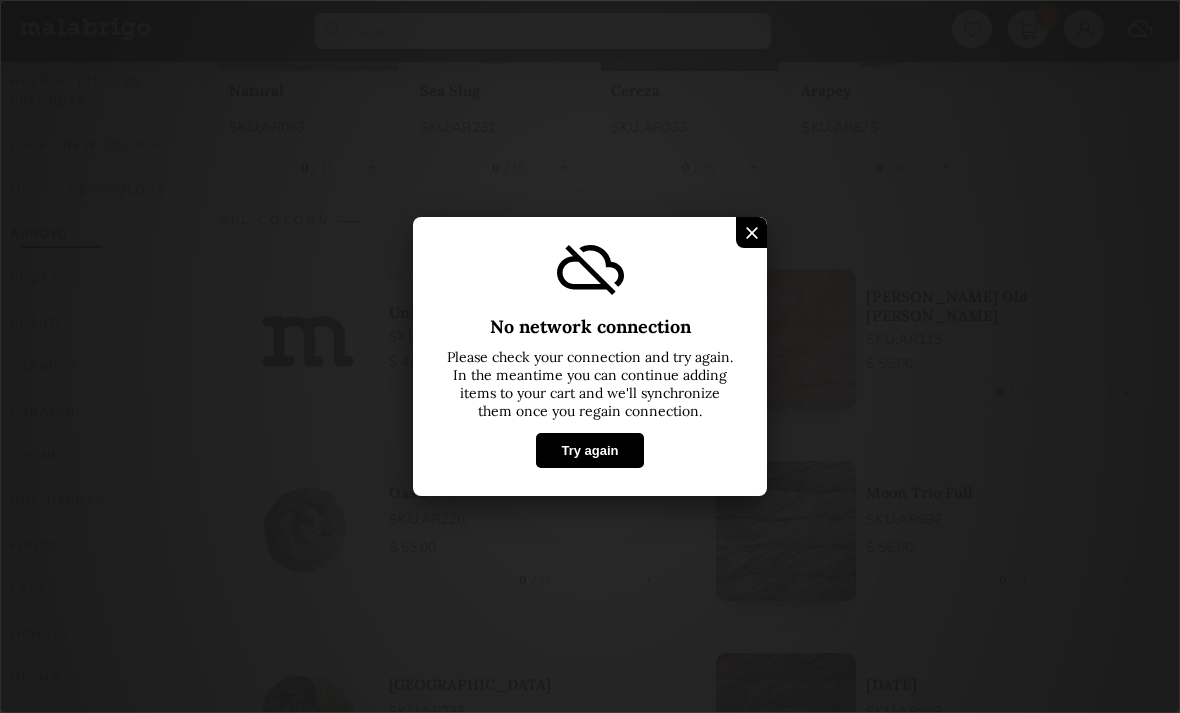 select on "INDEX" 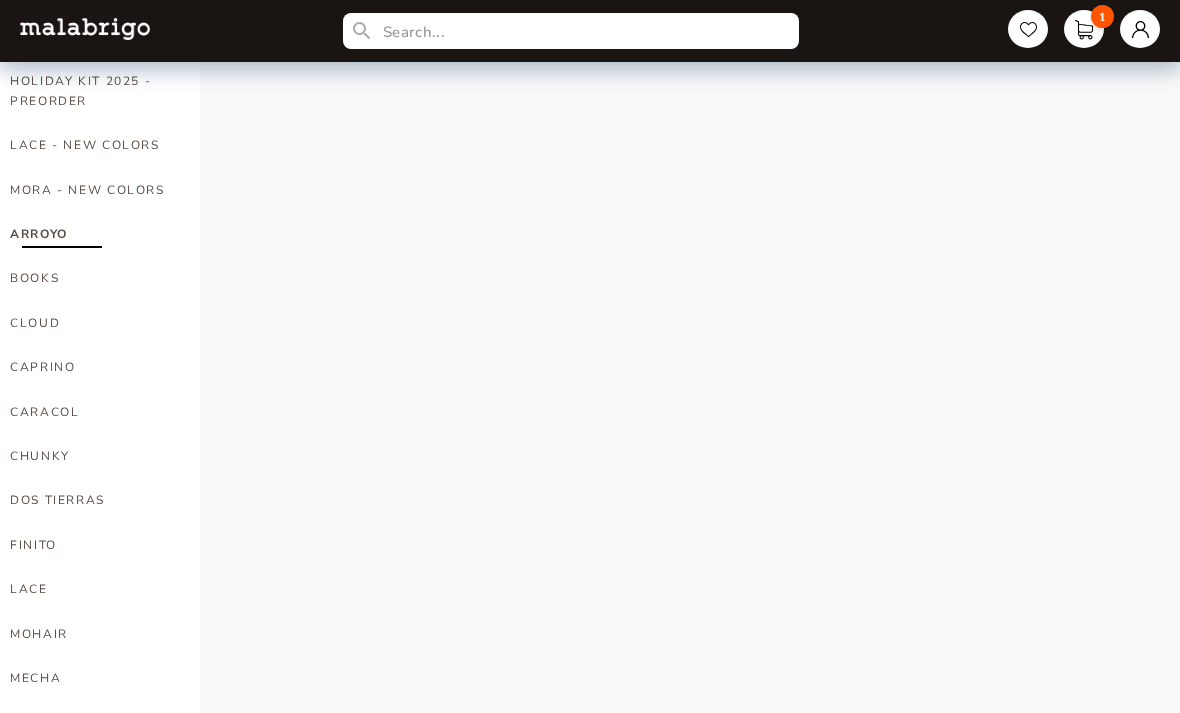 select on "INDEX" 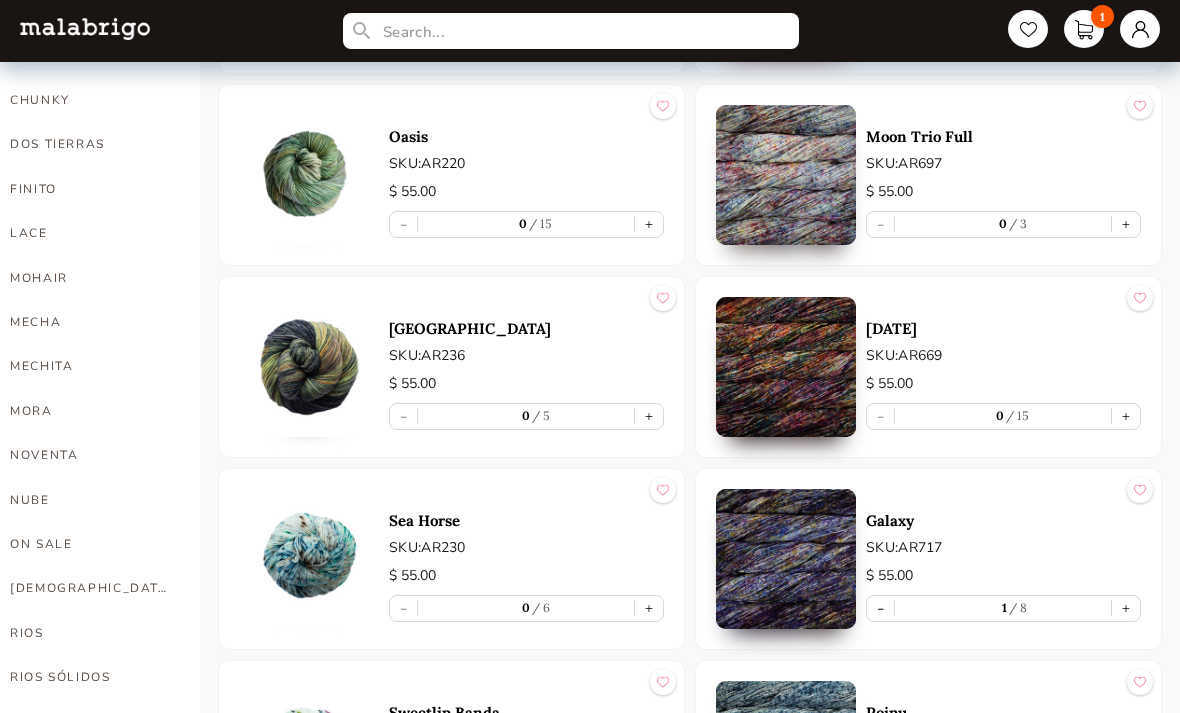 scroll, scrollTop: 776, scrollLeft: 0, axis: vertical 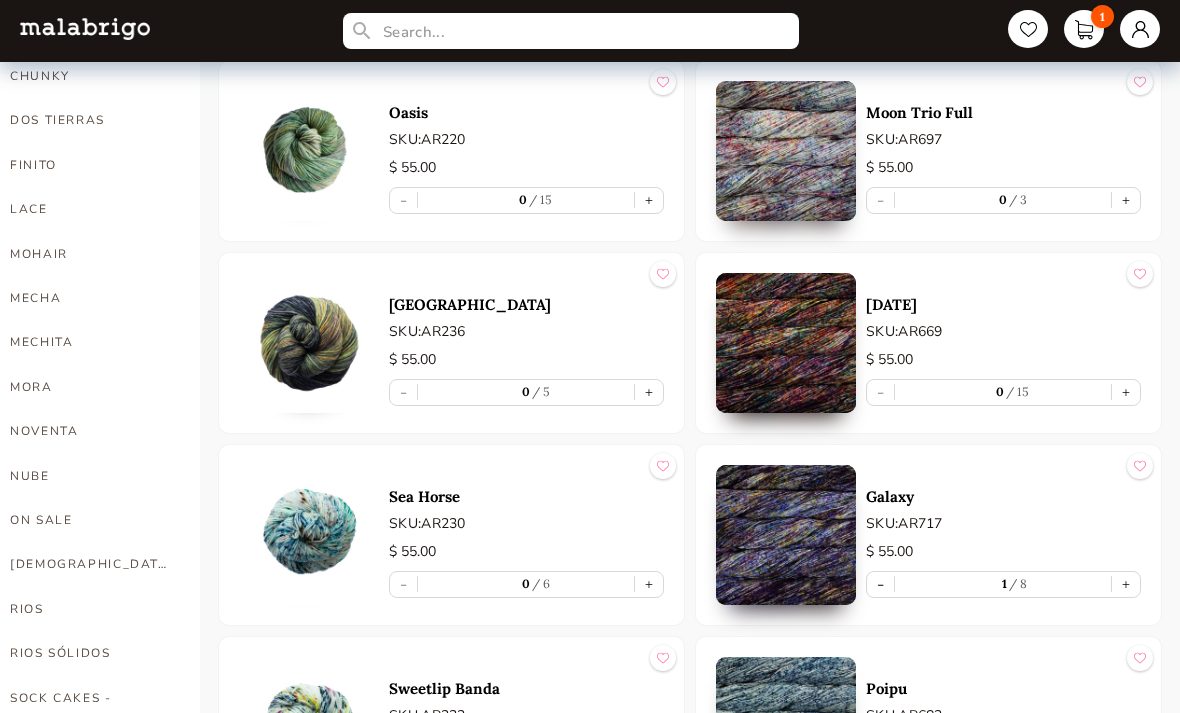 click on "RIOS" at bounding box center [90, 609] 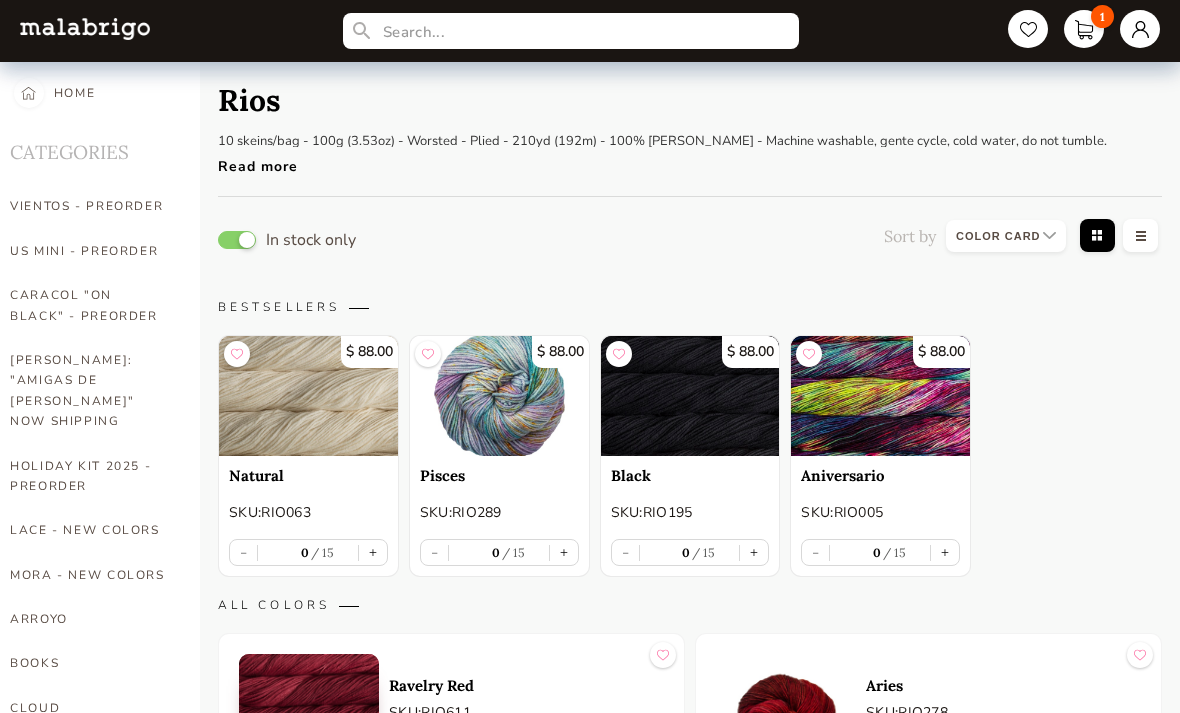 scroll, scrollTop: 10, scrollLeft: 0, axis: vertical 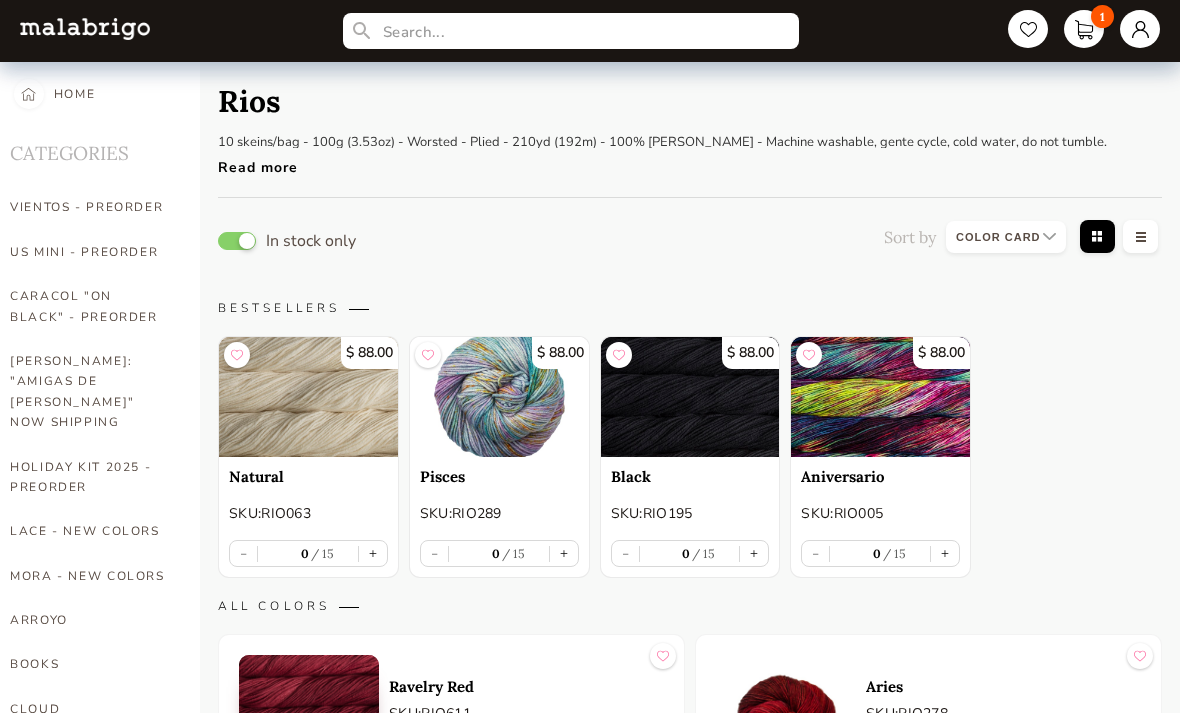 click at bounding box center [1006, 237] 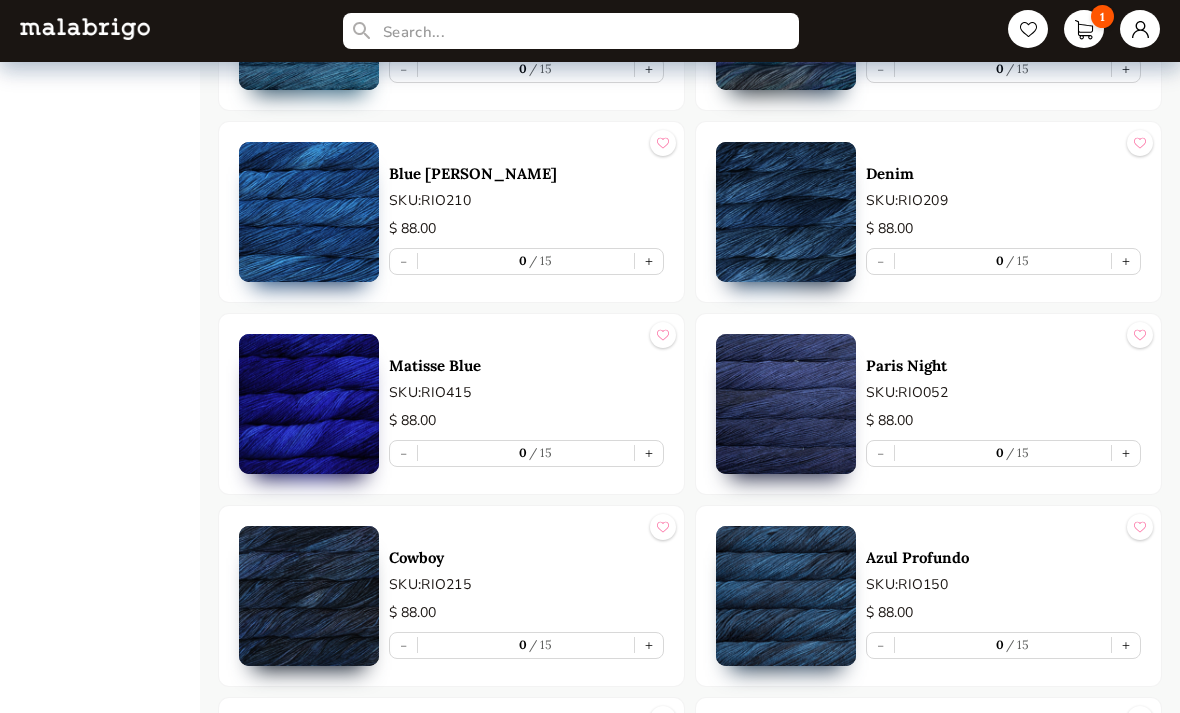 scroll, scrollTop: 3979, scrollLeft: 0, axis: vertical 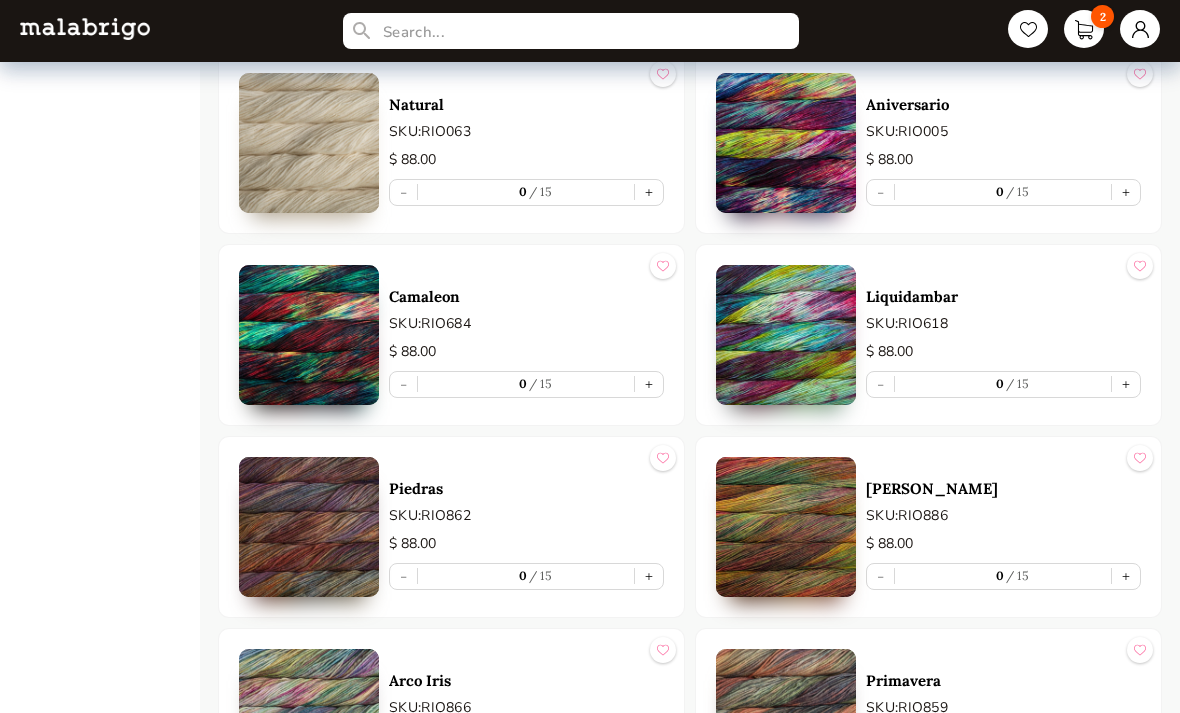 click on "+" at bounding box center [1126, 385] 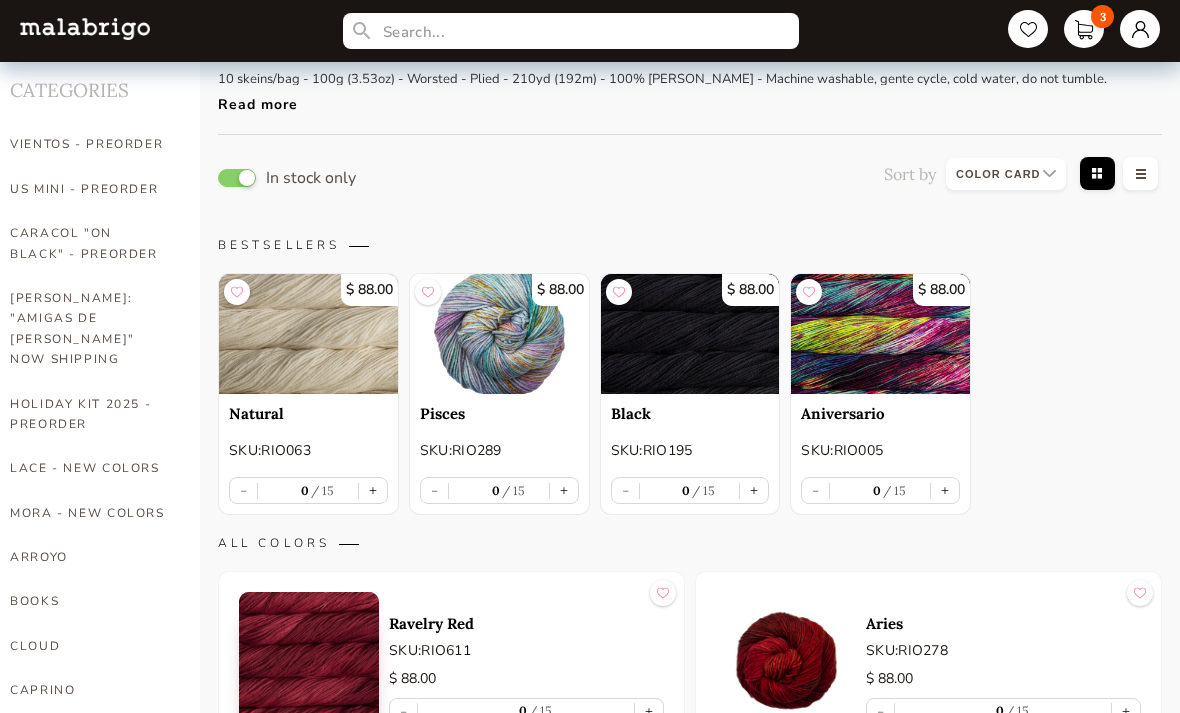 scroll, scrollTop: 71, scrollLeft: 0, axis: vertical 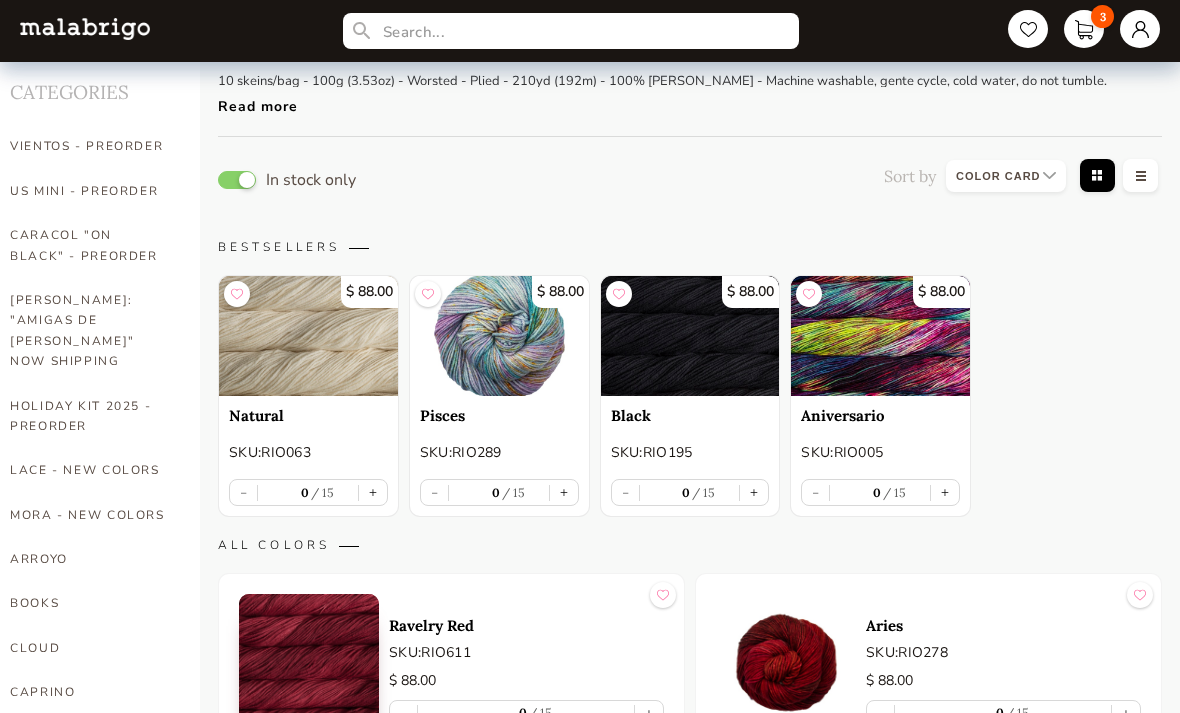 click on "+" at bounding box center [373, 492] 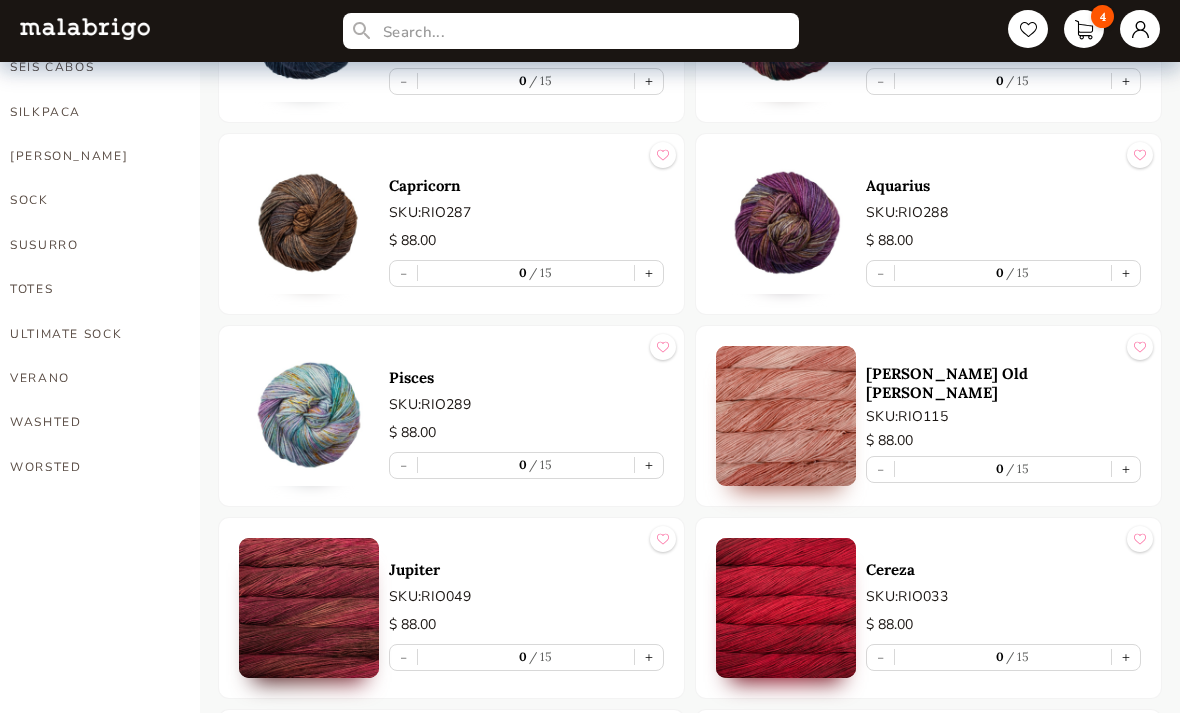 scroll, scrollTop: 1471, scrollLeft: 0, axis: vertical 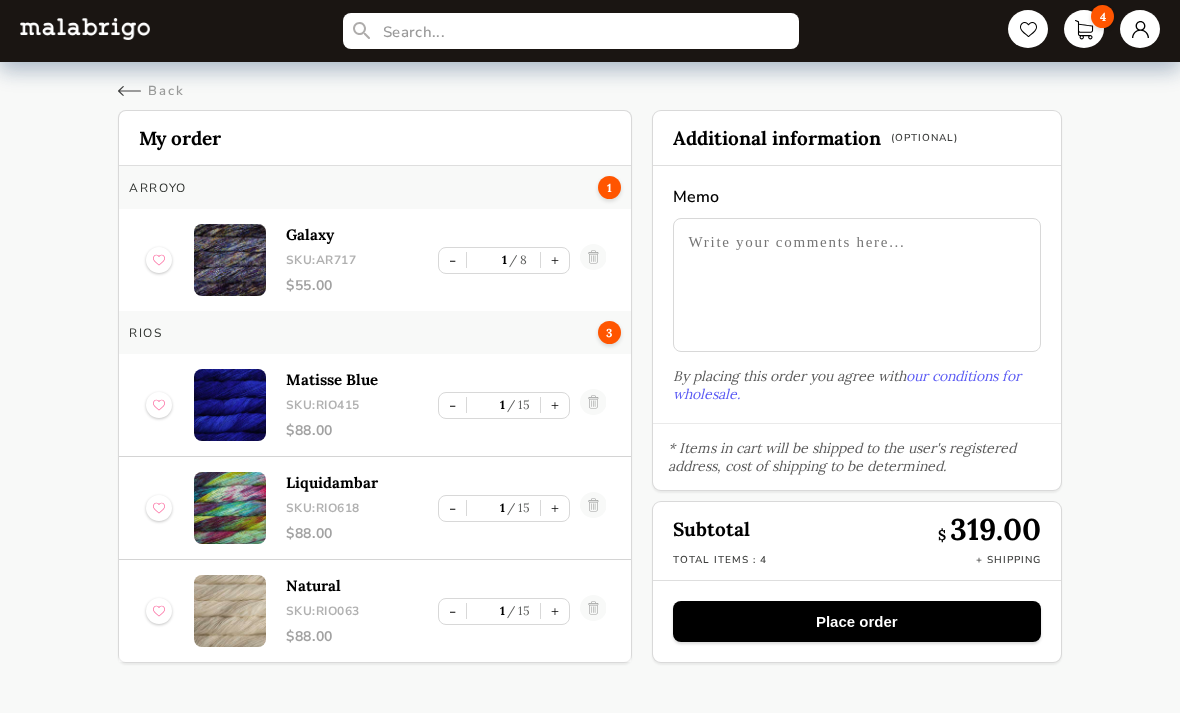 click on "Back" at bounding box center [151, 91] 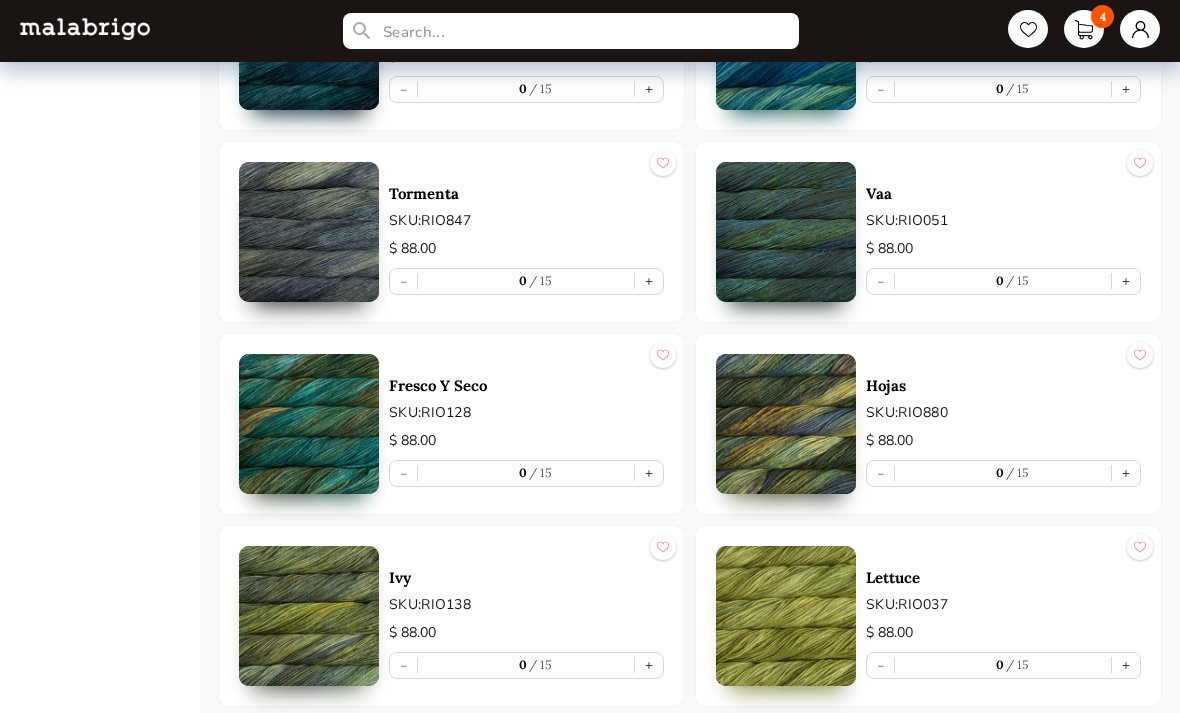 scroll, scrollTop: 5495, scrollLeft: 0, axis: vertical 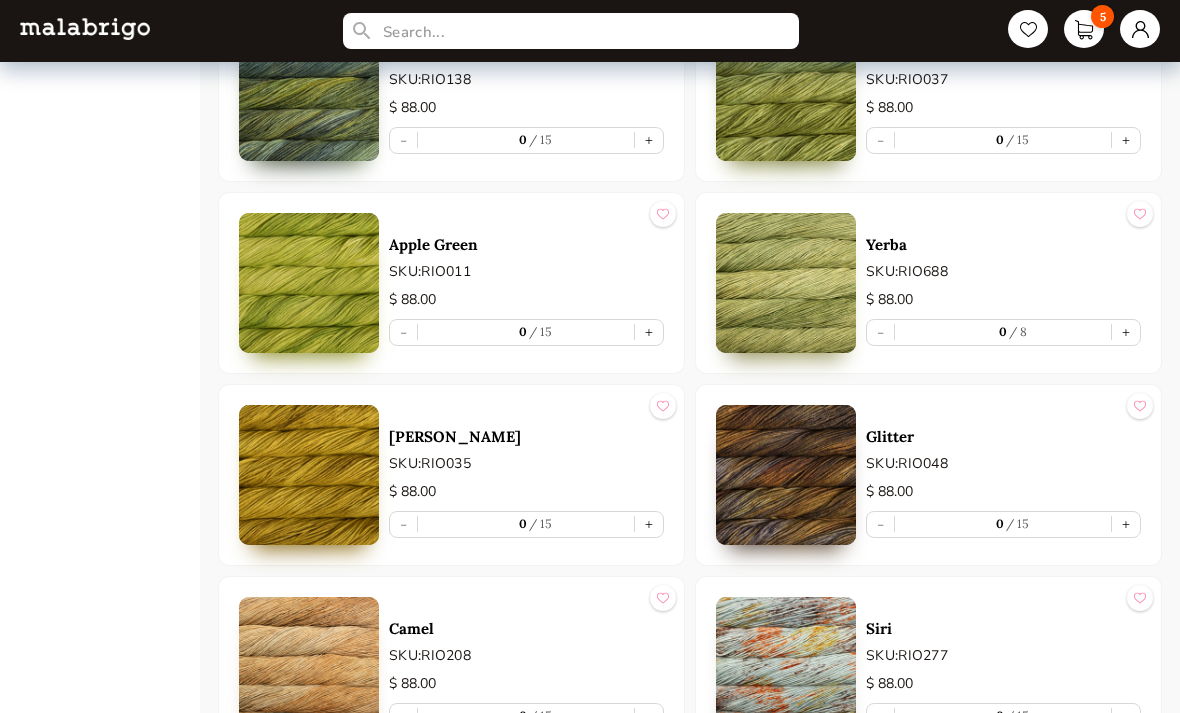 click on "+" at bounding box center [1126, 524] 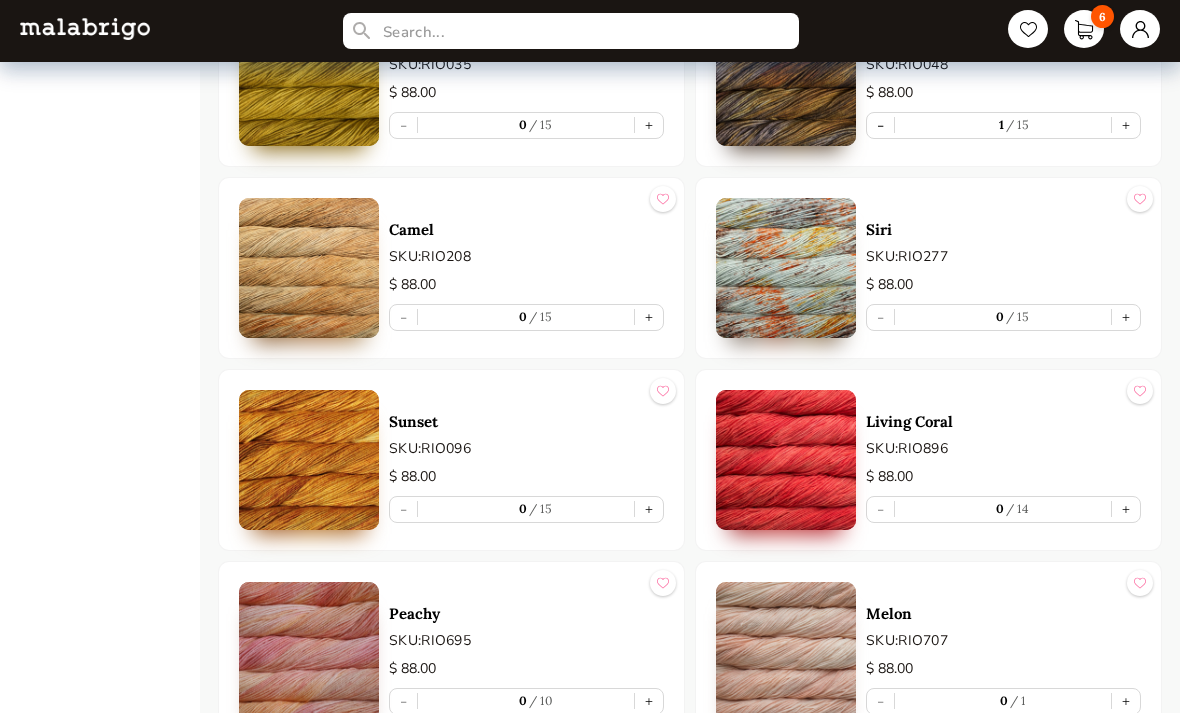 scroll, scrollTop: 6419, scrollLeft: 0, axis: vertical 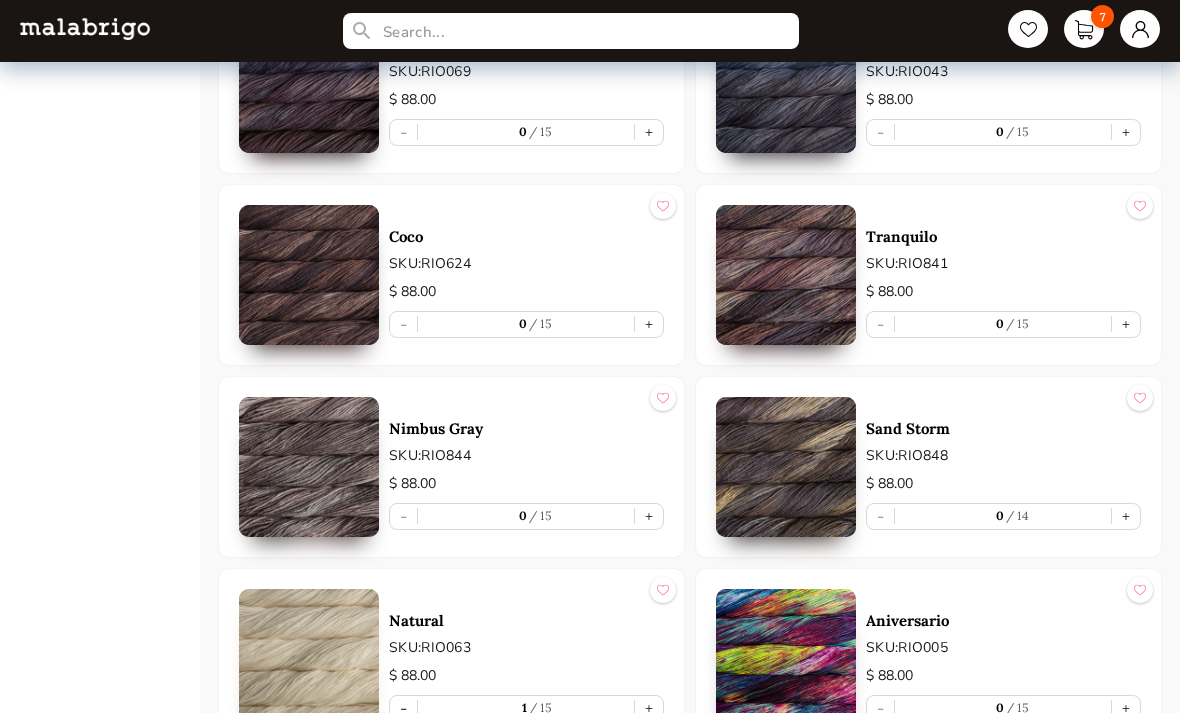 click on "+" at bounding box center (649, 325) 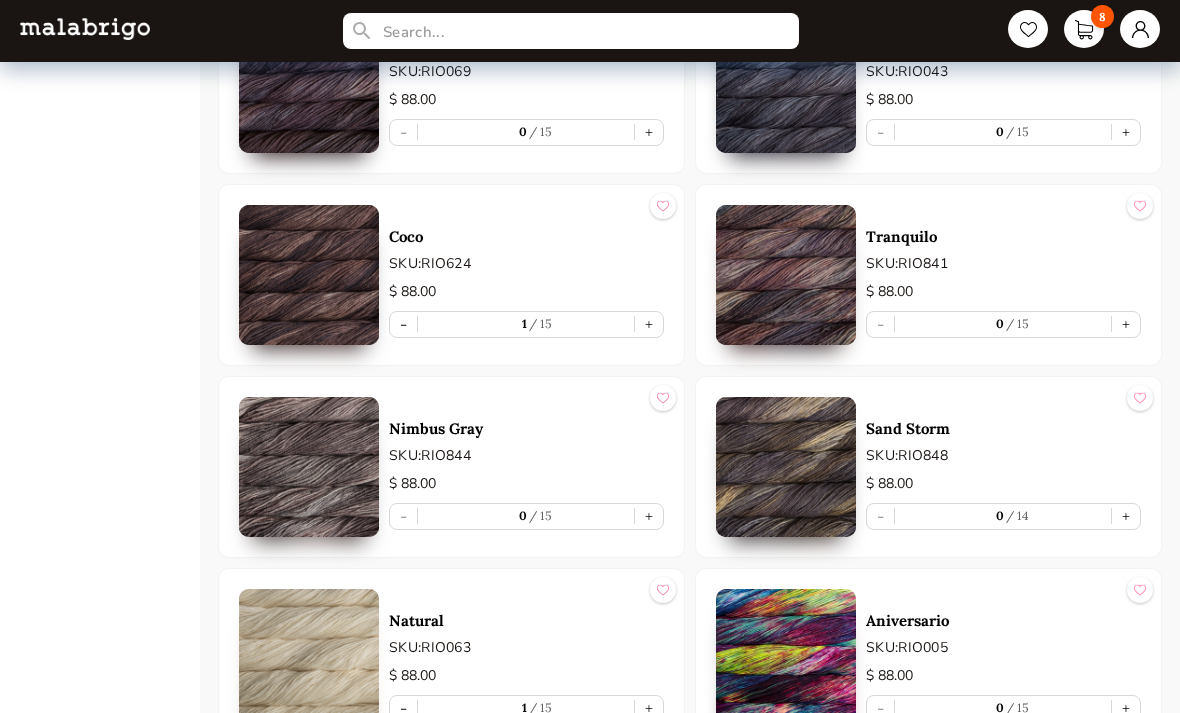 type on "1" 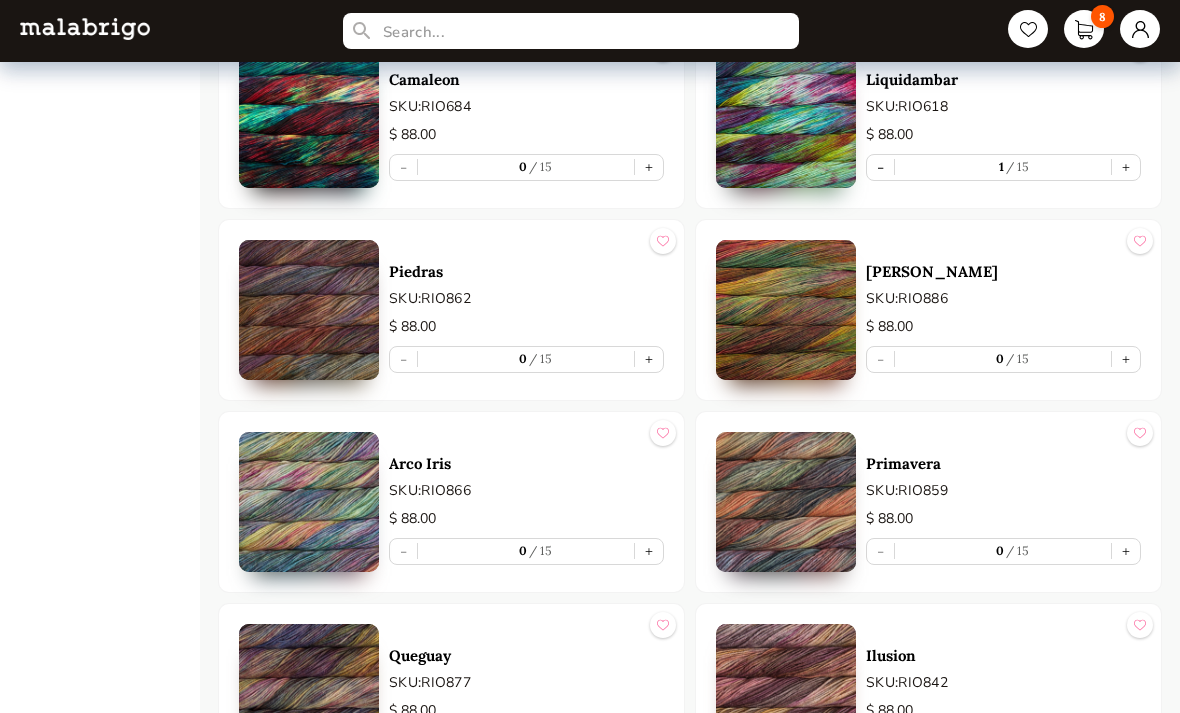 scroll, scrollTop: 8875, scrollLeft: 0, axis: vertical 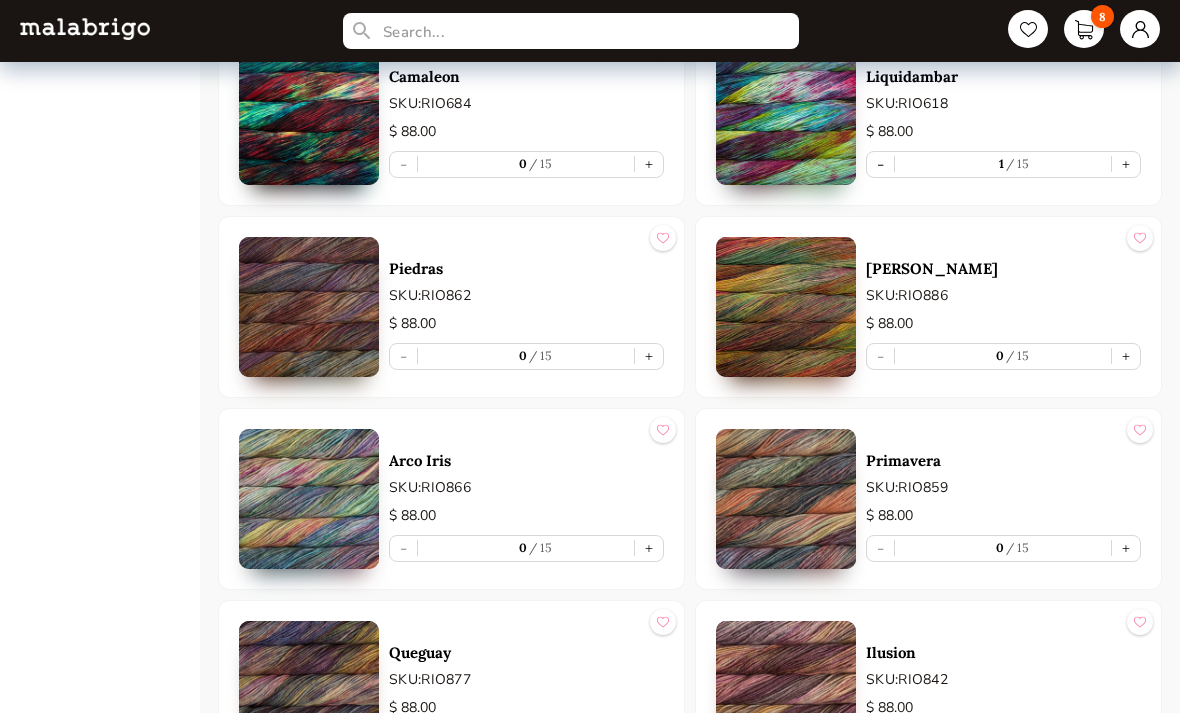 click on "8" at bounding box center (1084, 29) 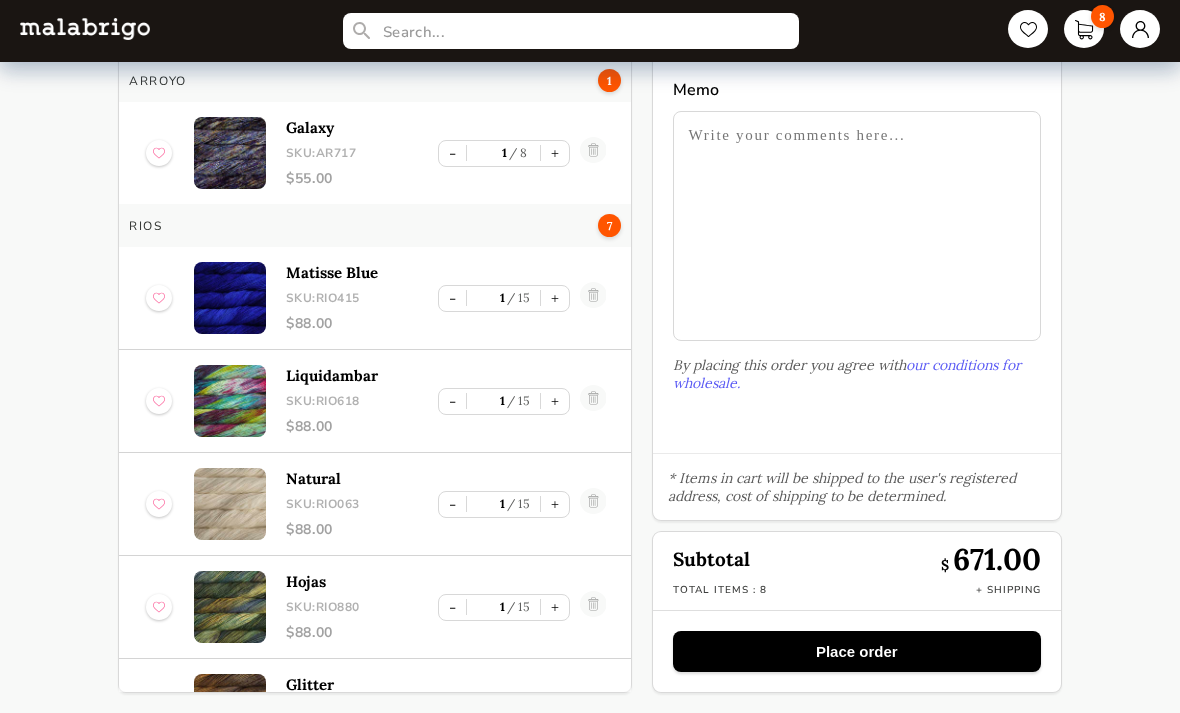 scroll, scrollTop: 44, scrollLeft: 0, axis: vertical 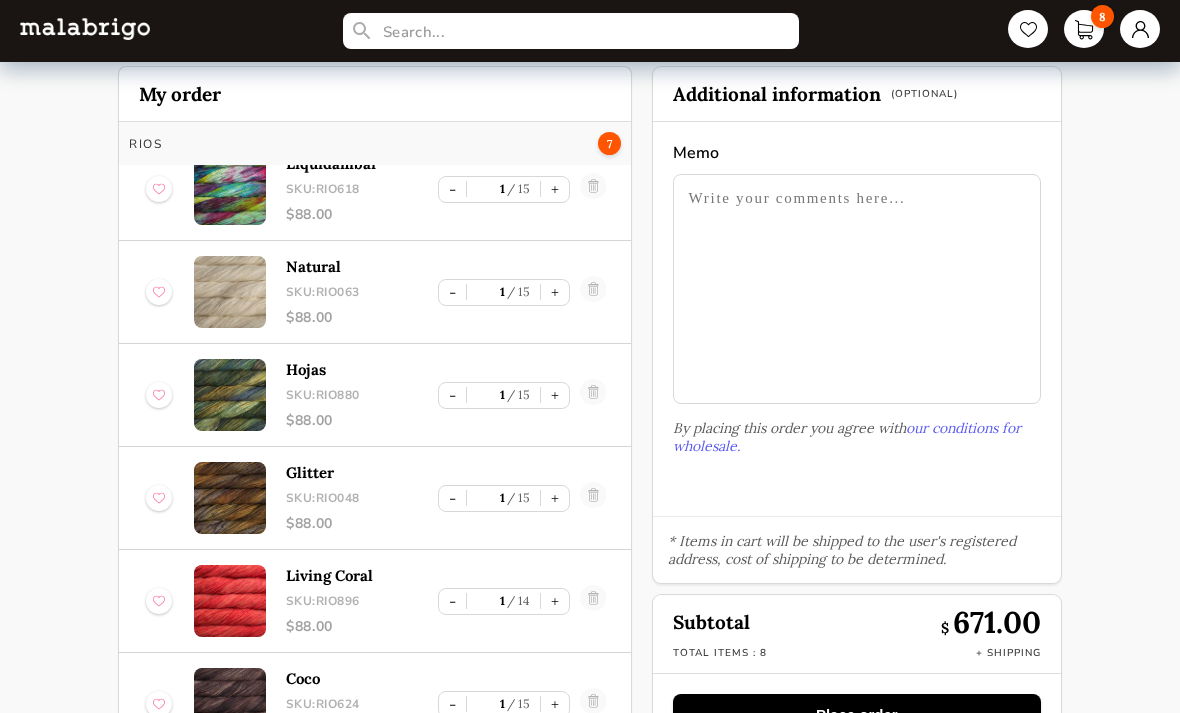 click on "Place order" at bounding box center (857, 714) 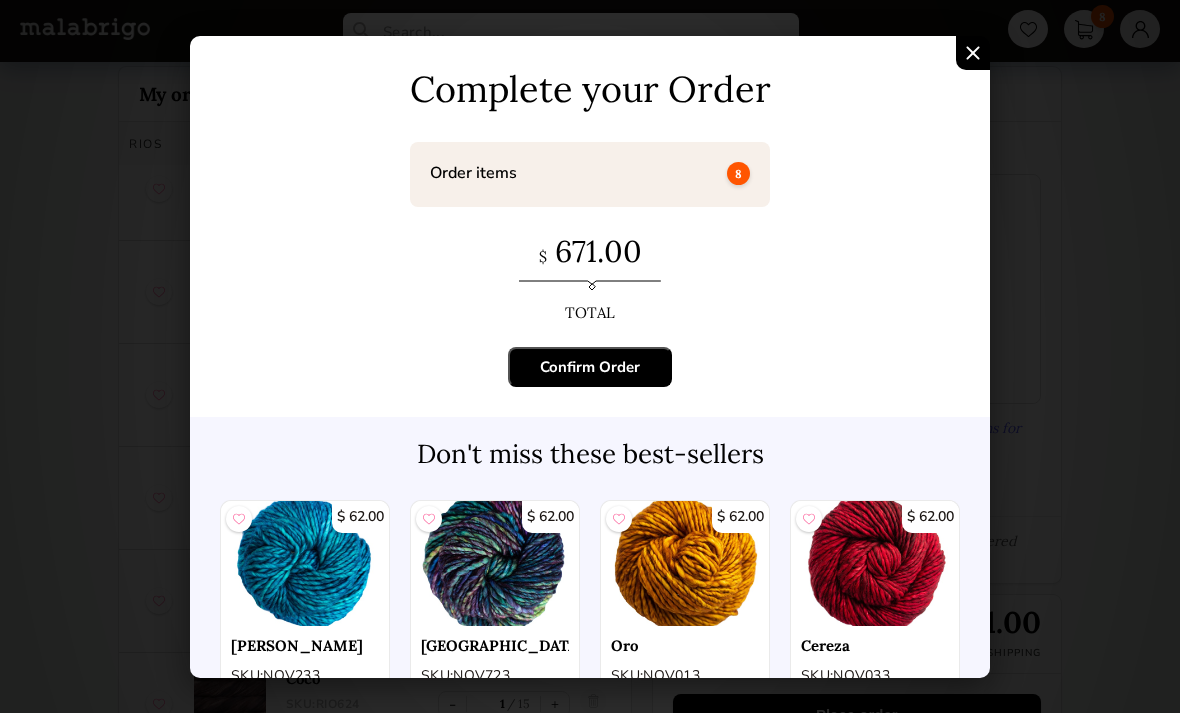 click on "Confirm Order" at bounding box center [590, 367] 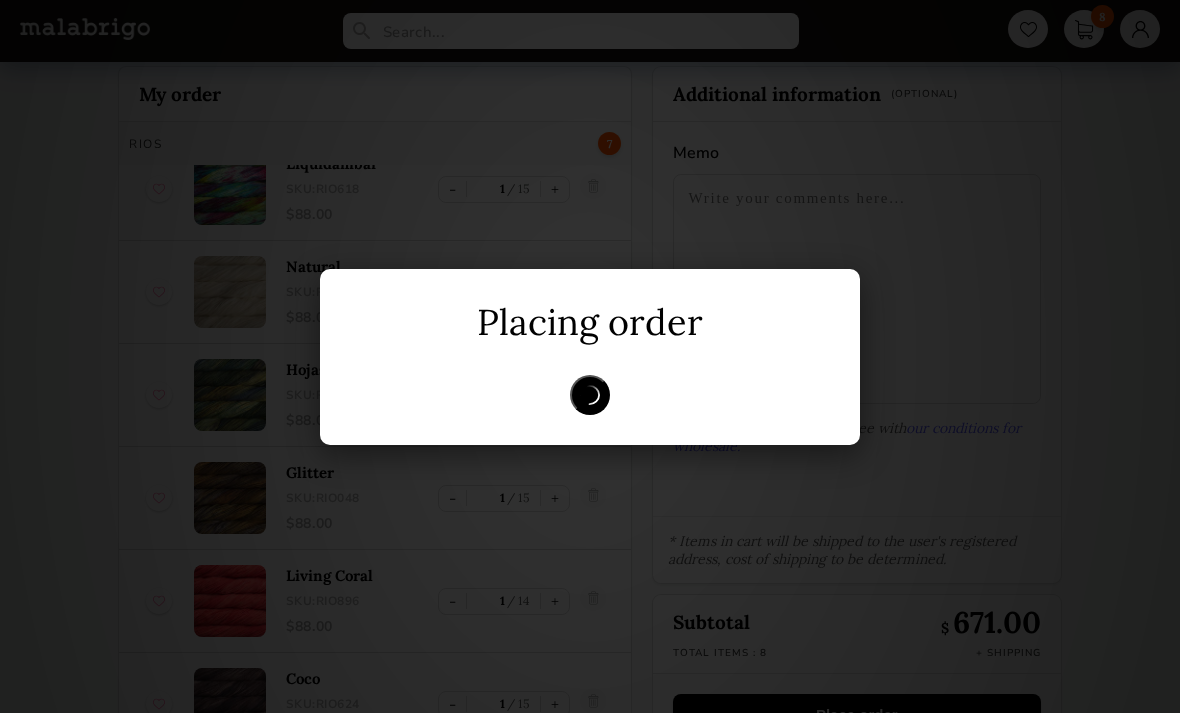 scroll, scrollTop: 0, scrollLeft: 0, axis: both 